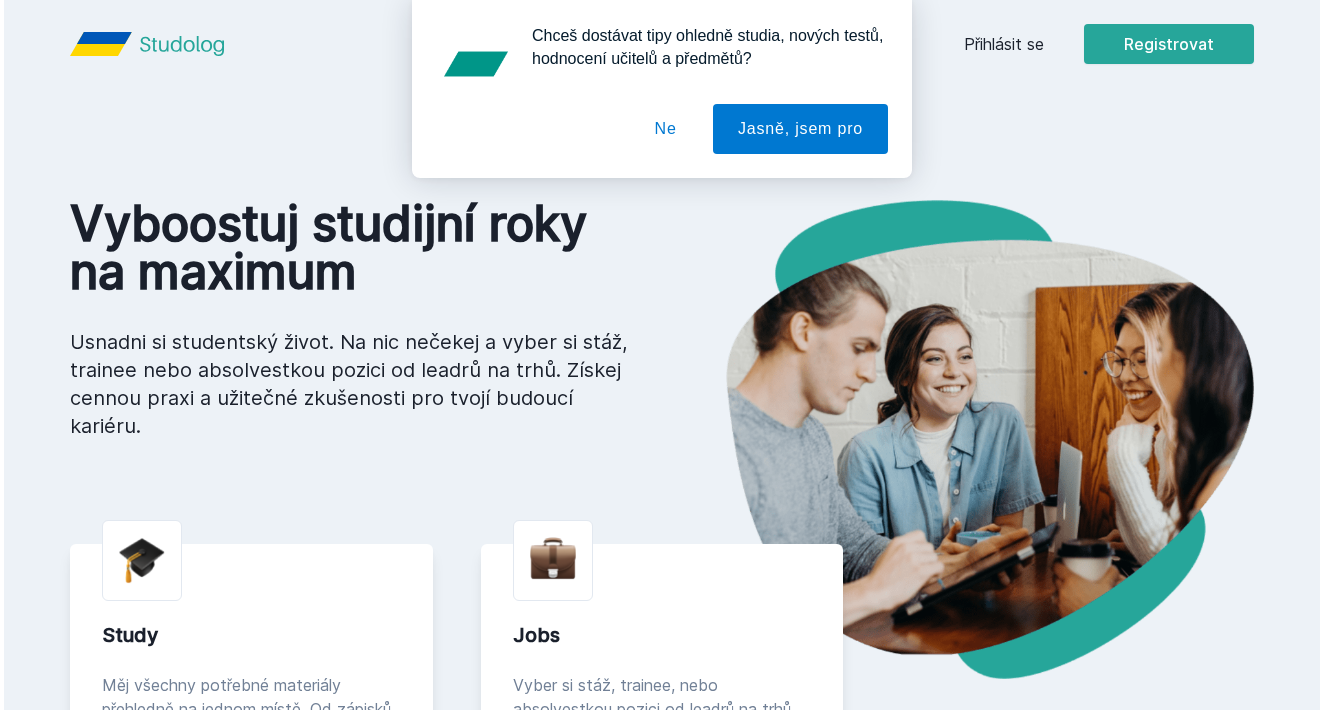 scroll, scrollTop: 0, scrollLeft: 0, axis: both 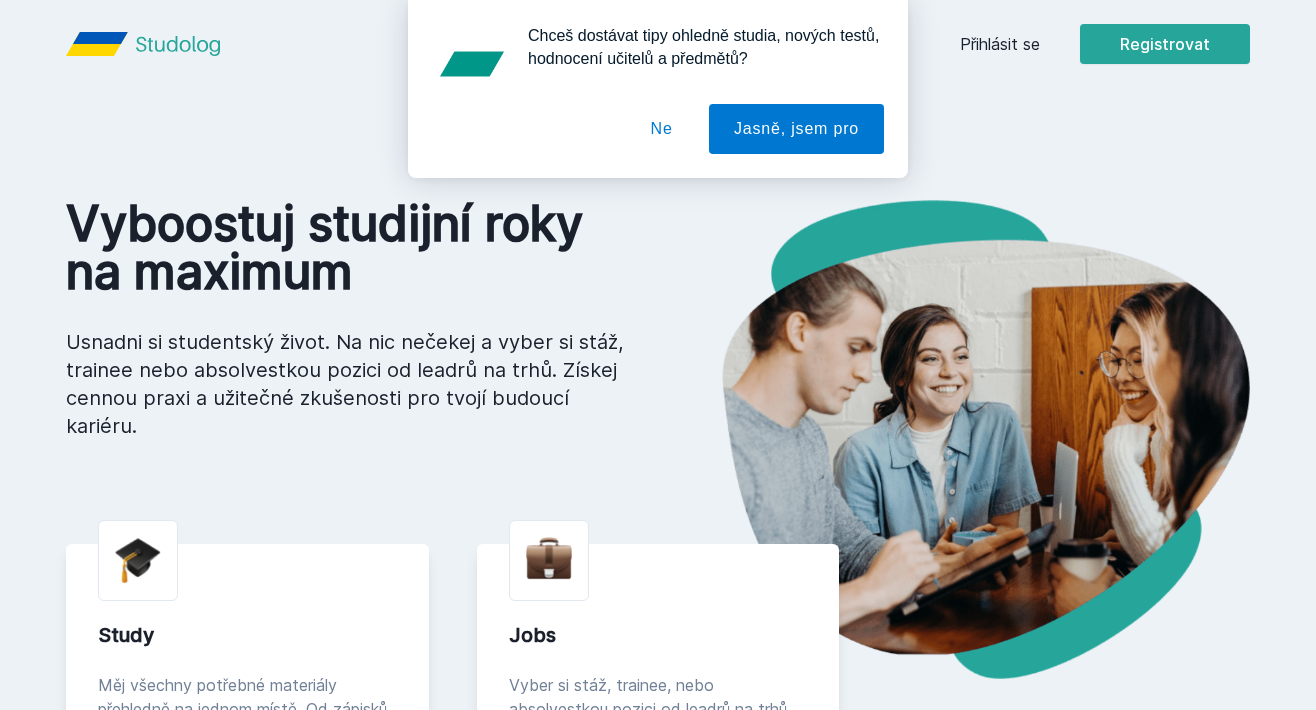click on "Ne" at bounding box center [662, 129] 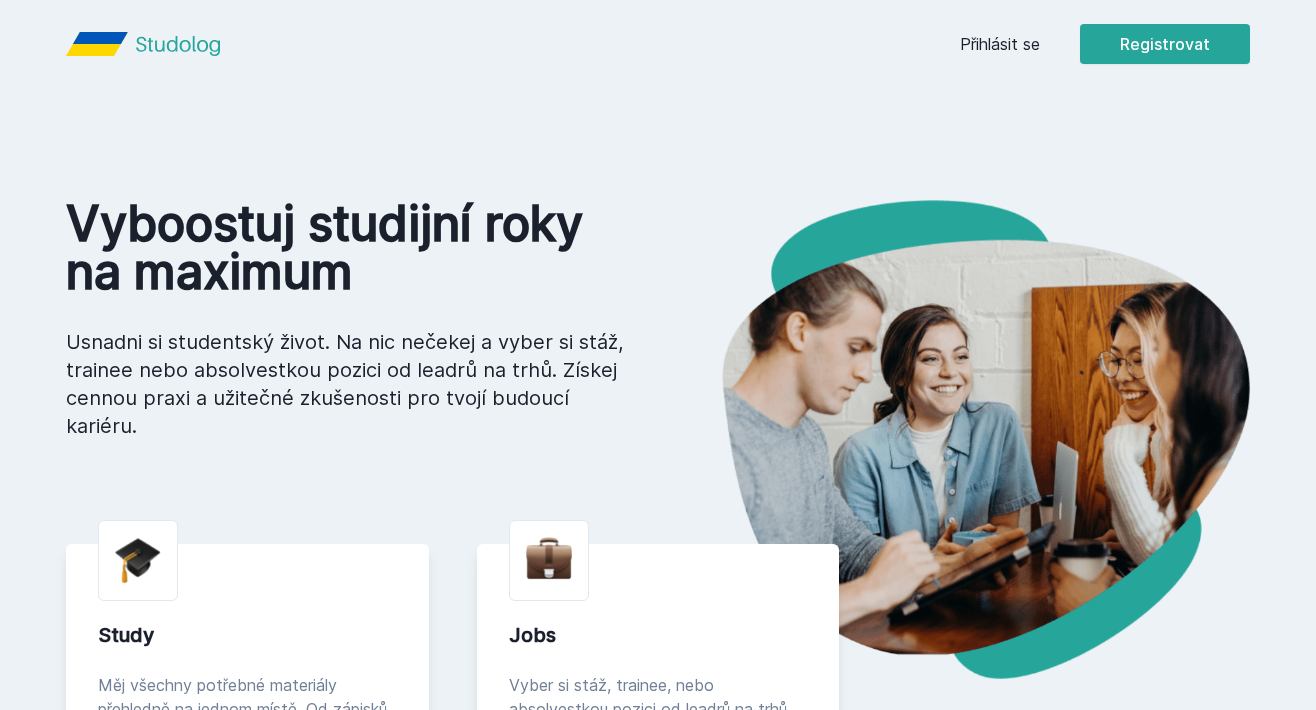 click on "Přihlásit se" at bounding box center [1000, 44] 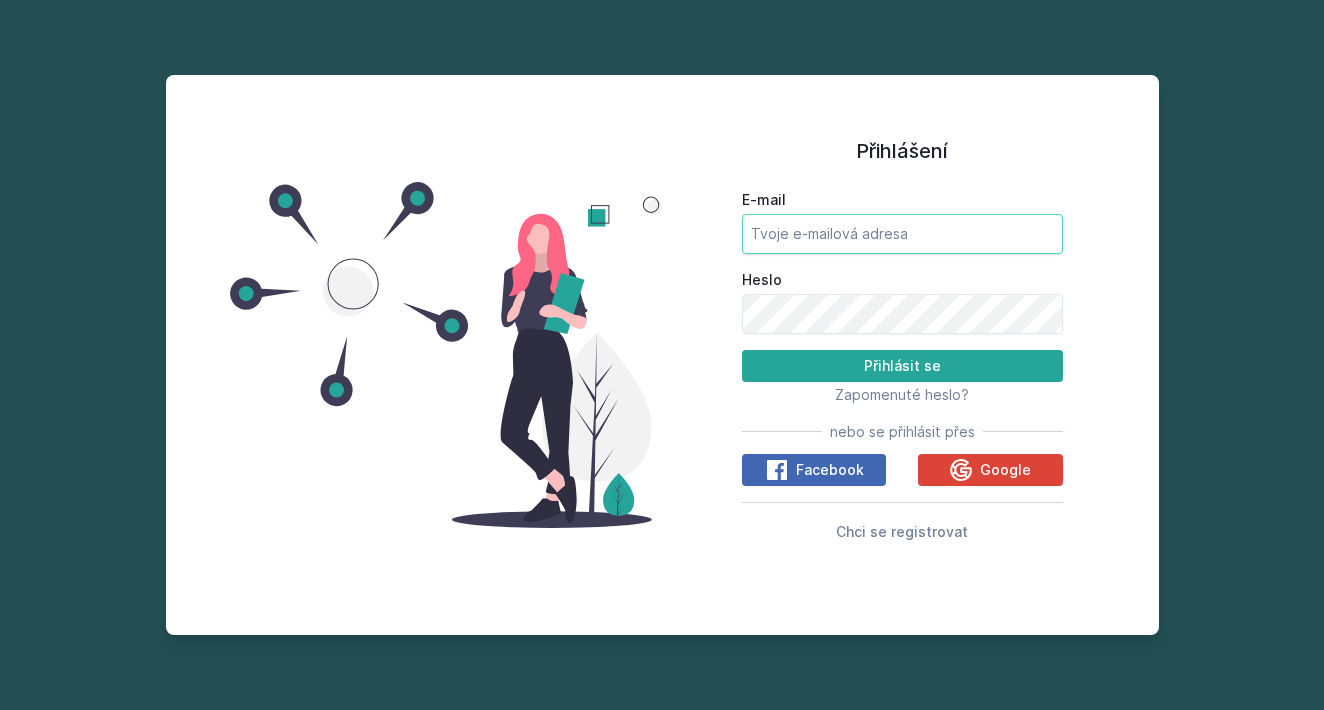 type on "team@example.com" 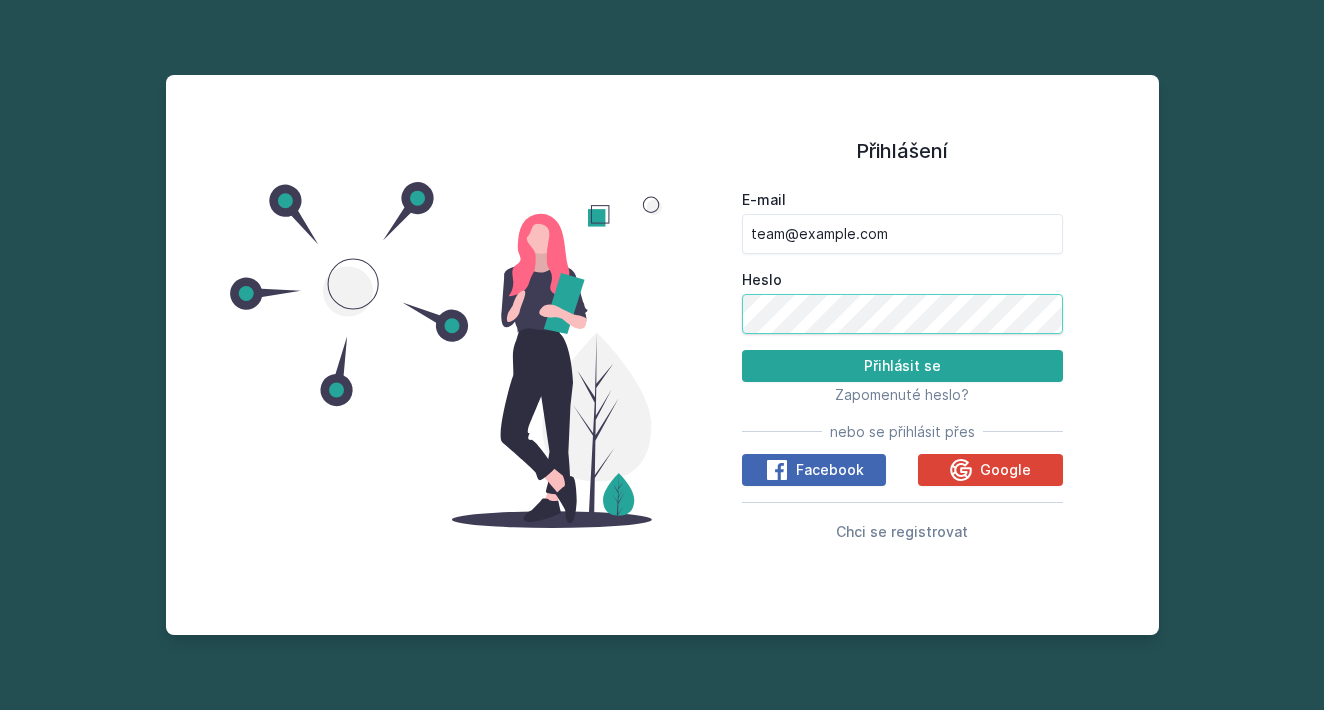 click on "Přihlásit se" at bounding box center [902, 366] 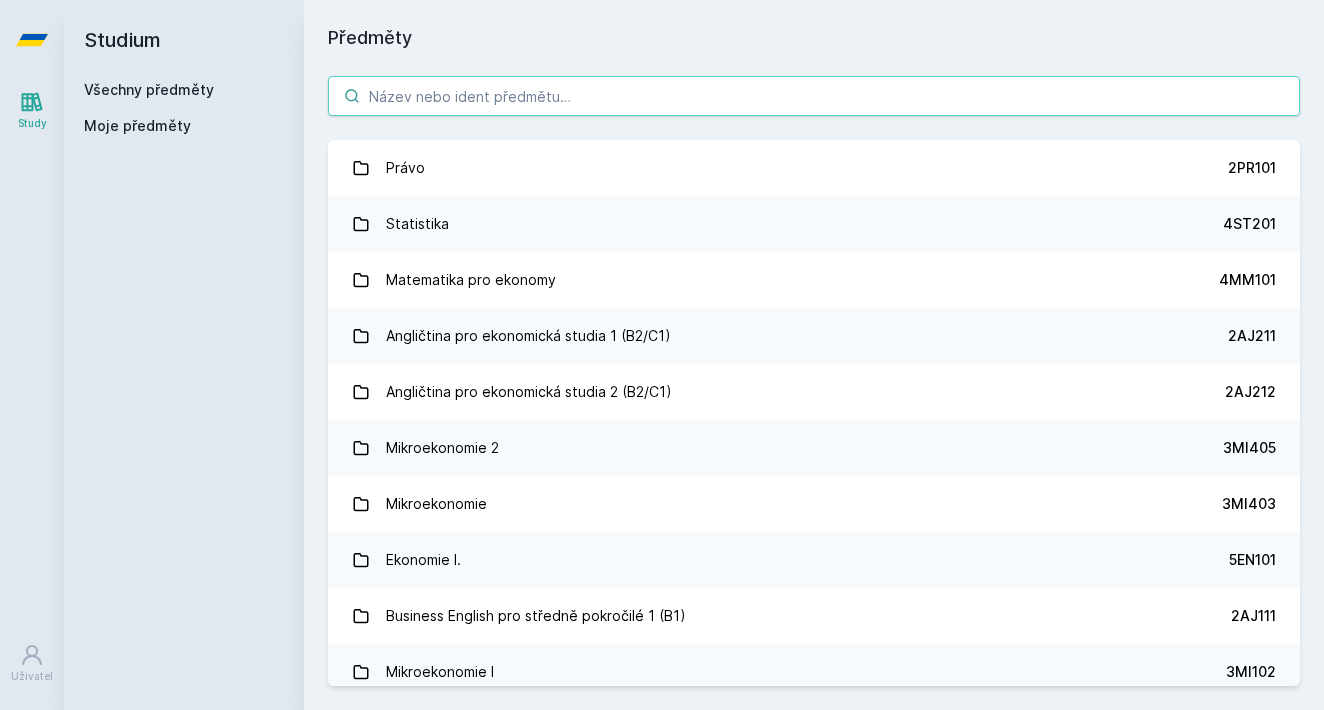 click at bounding box center [814, 96] 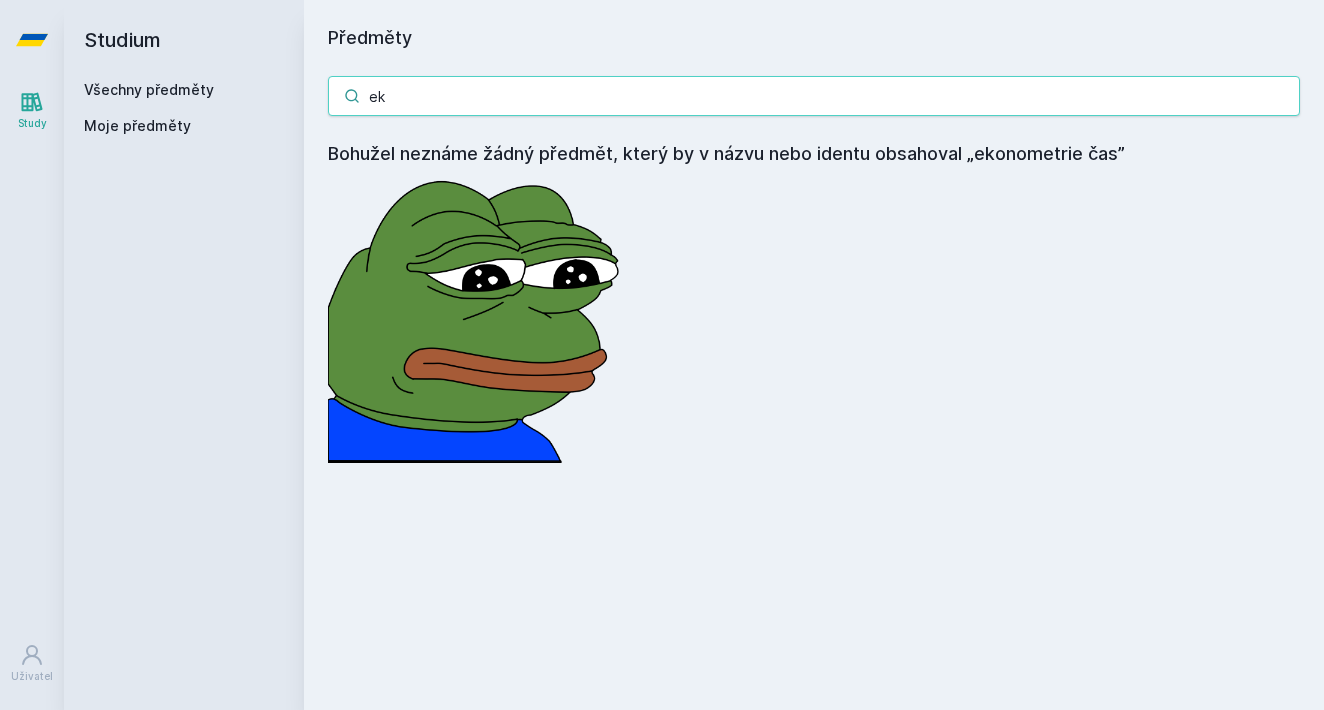 type on "e" 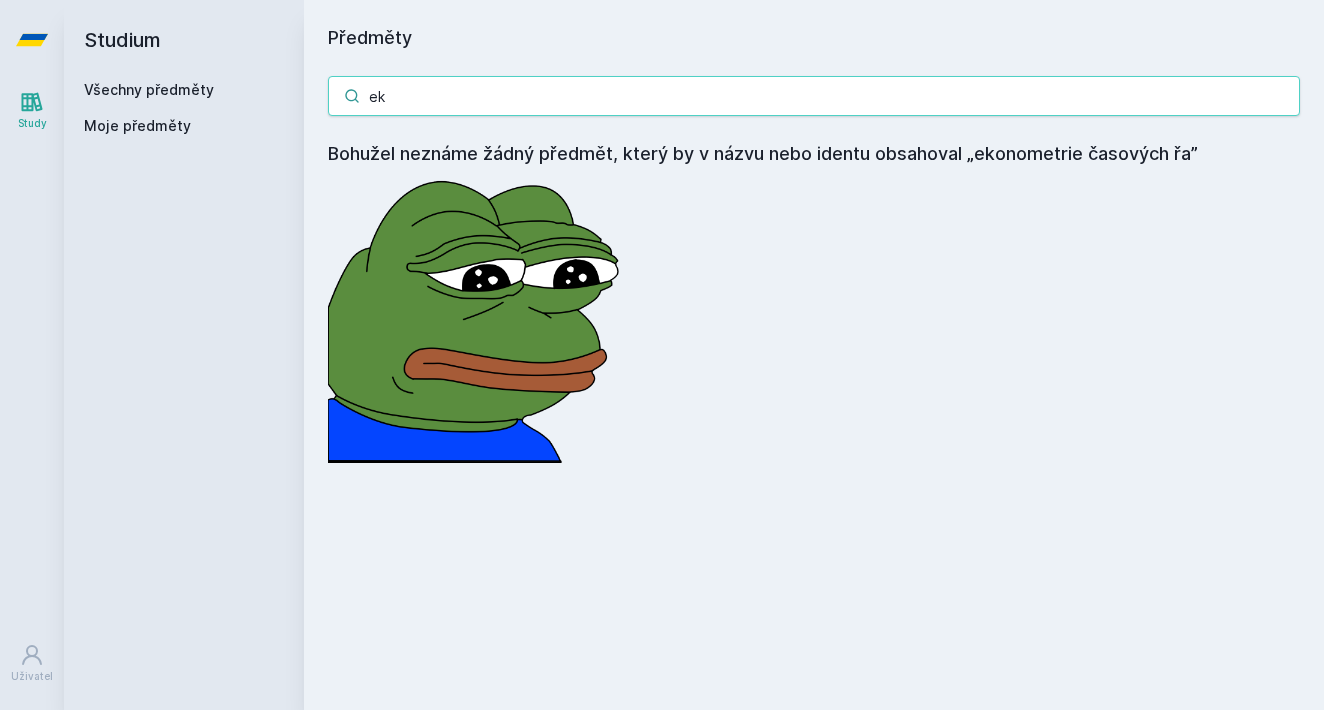type on "e" 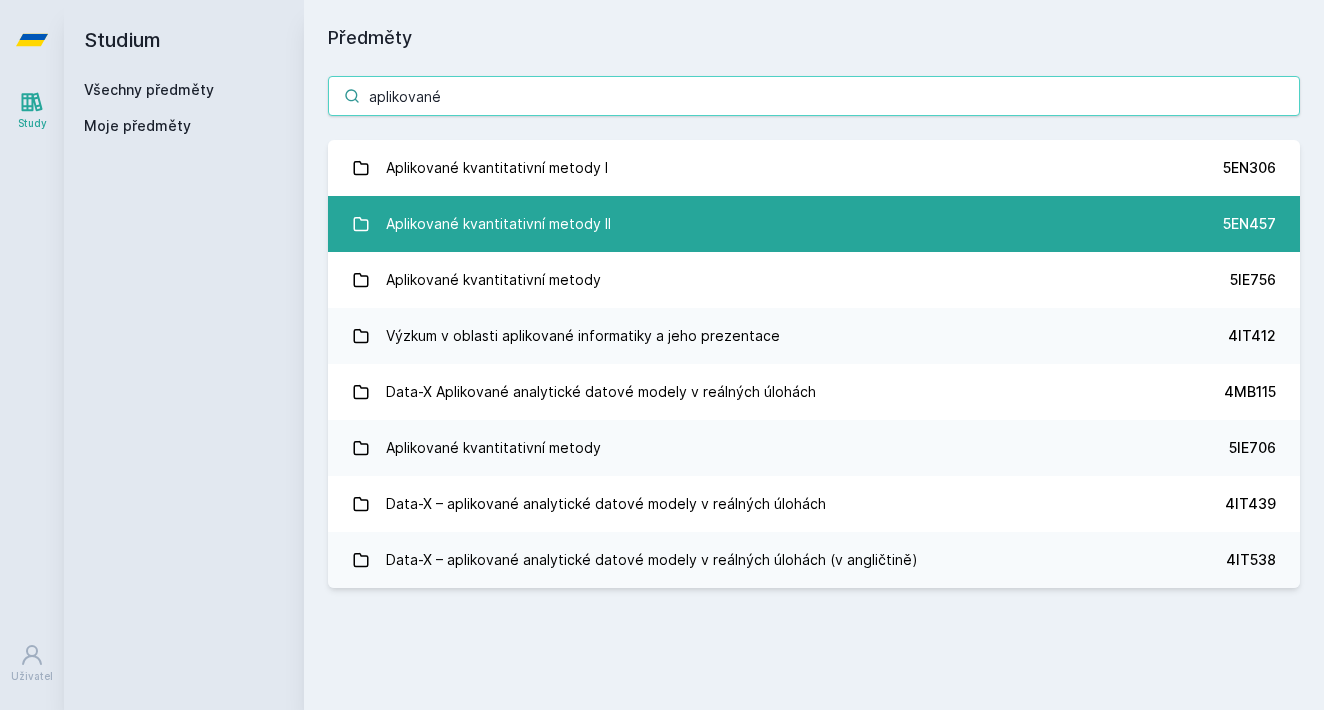 type on "aplikované" 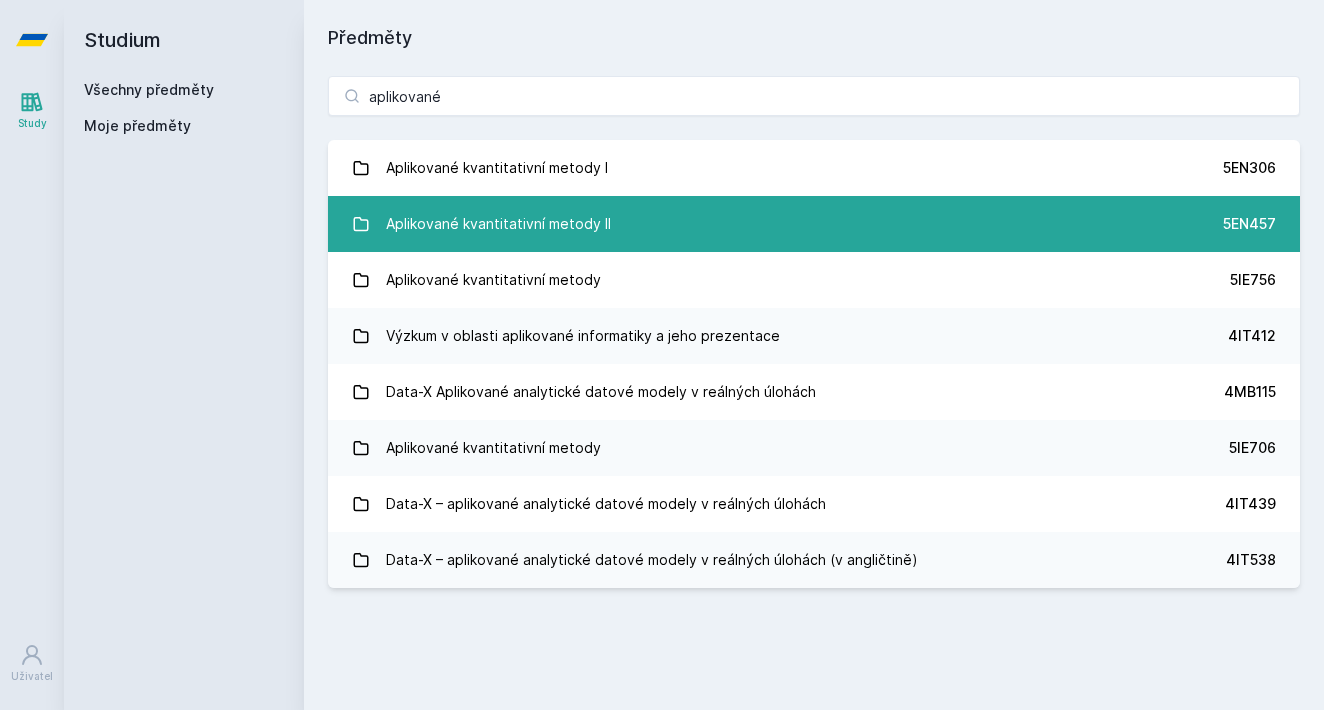 click on "Aplikované kvantitativní metody II" at bounding box center (498, 224) 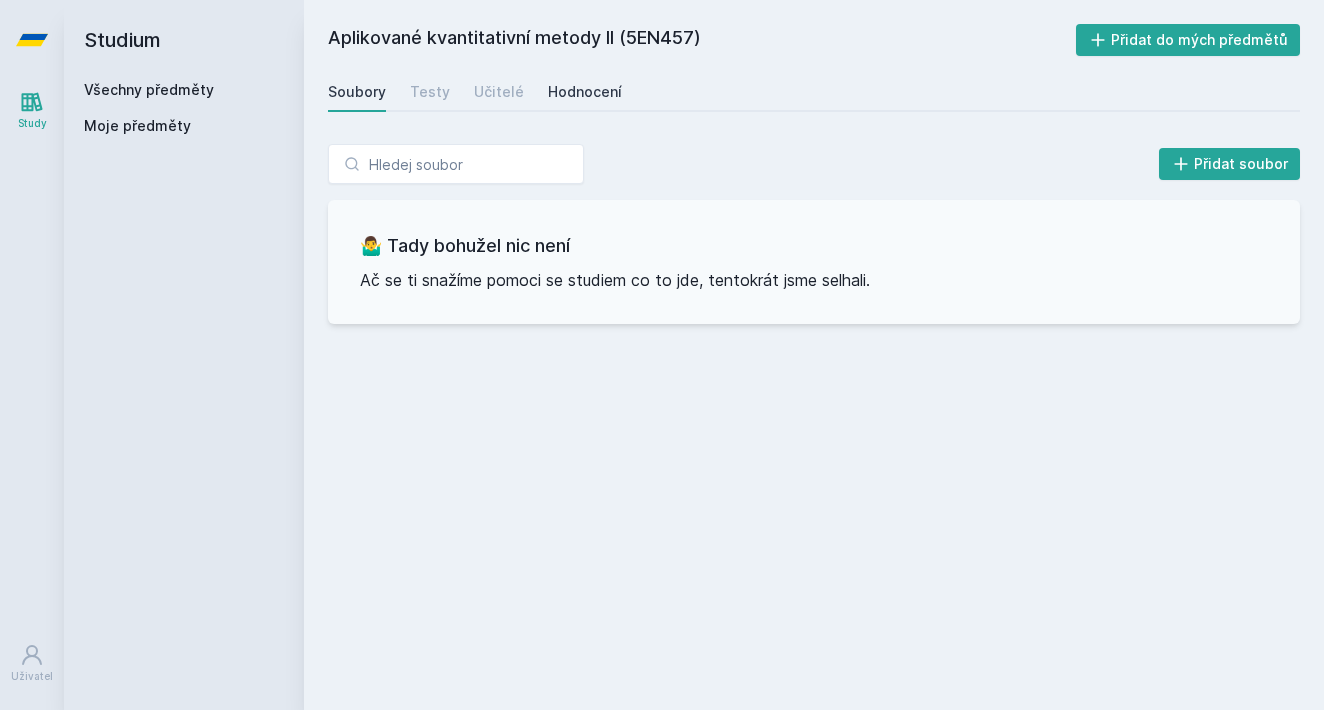 click on "Hodnocení" at bounding box center [585, 92] 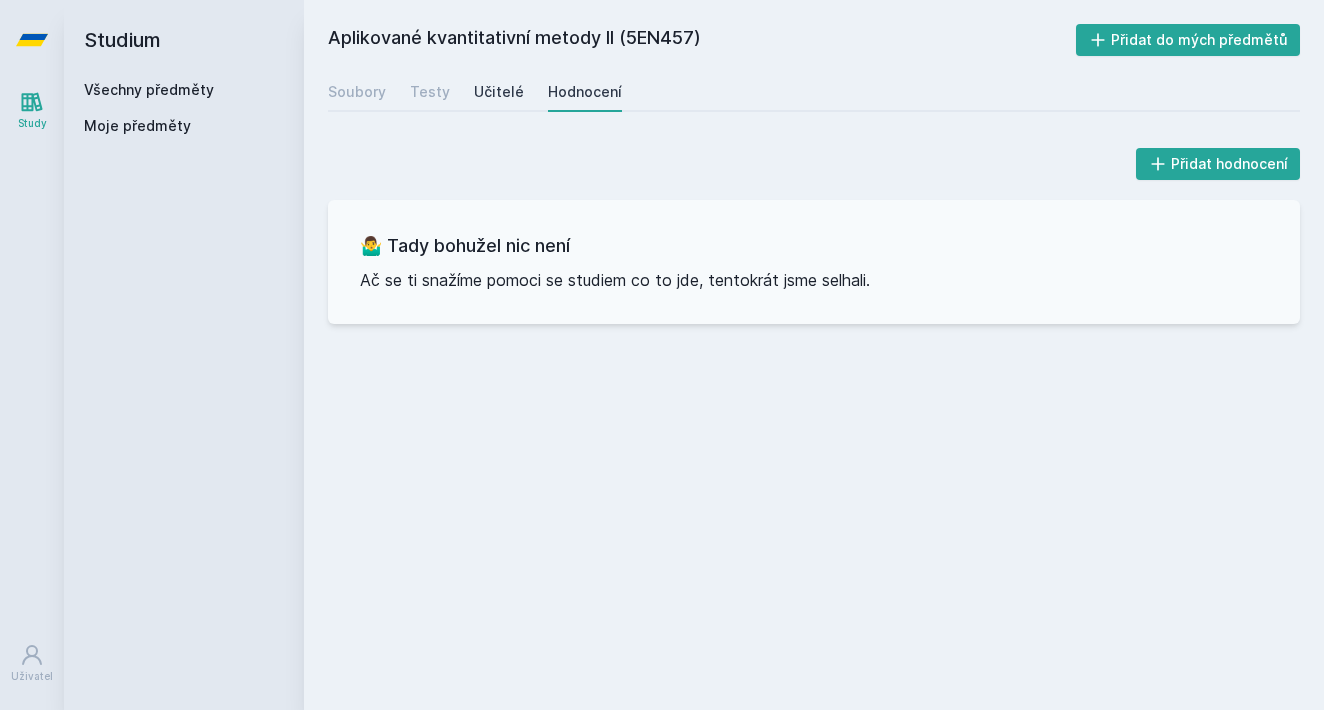click on "Učitelé" at bounding box center (499, 92) 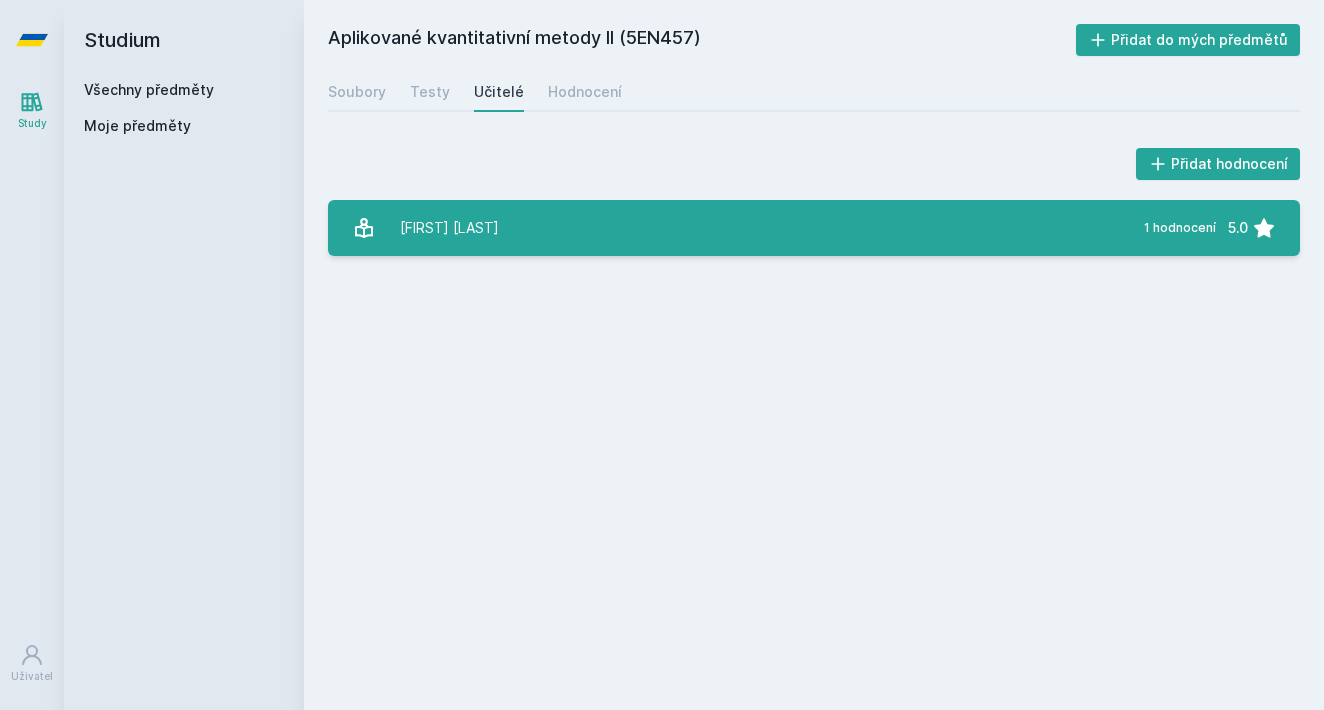 click on "[FIRST] [LAST]" at bounding box center (449, 228) 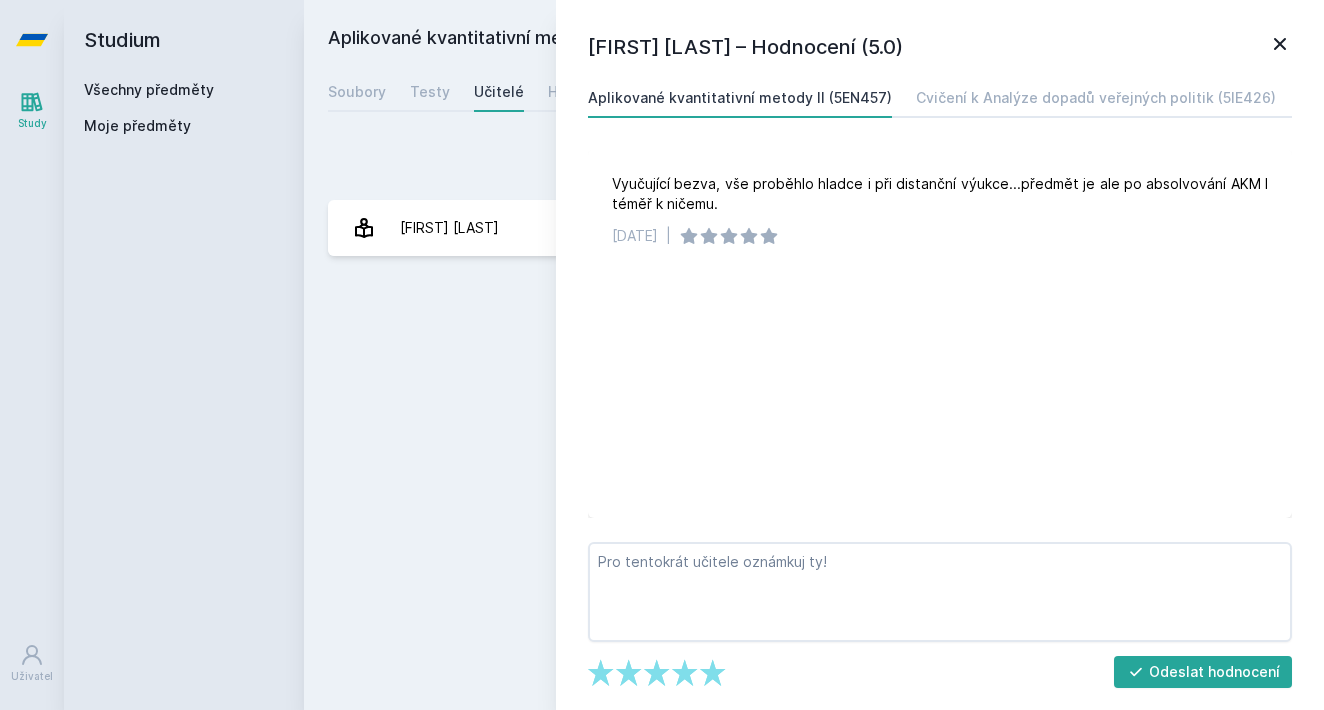 click 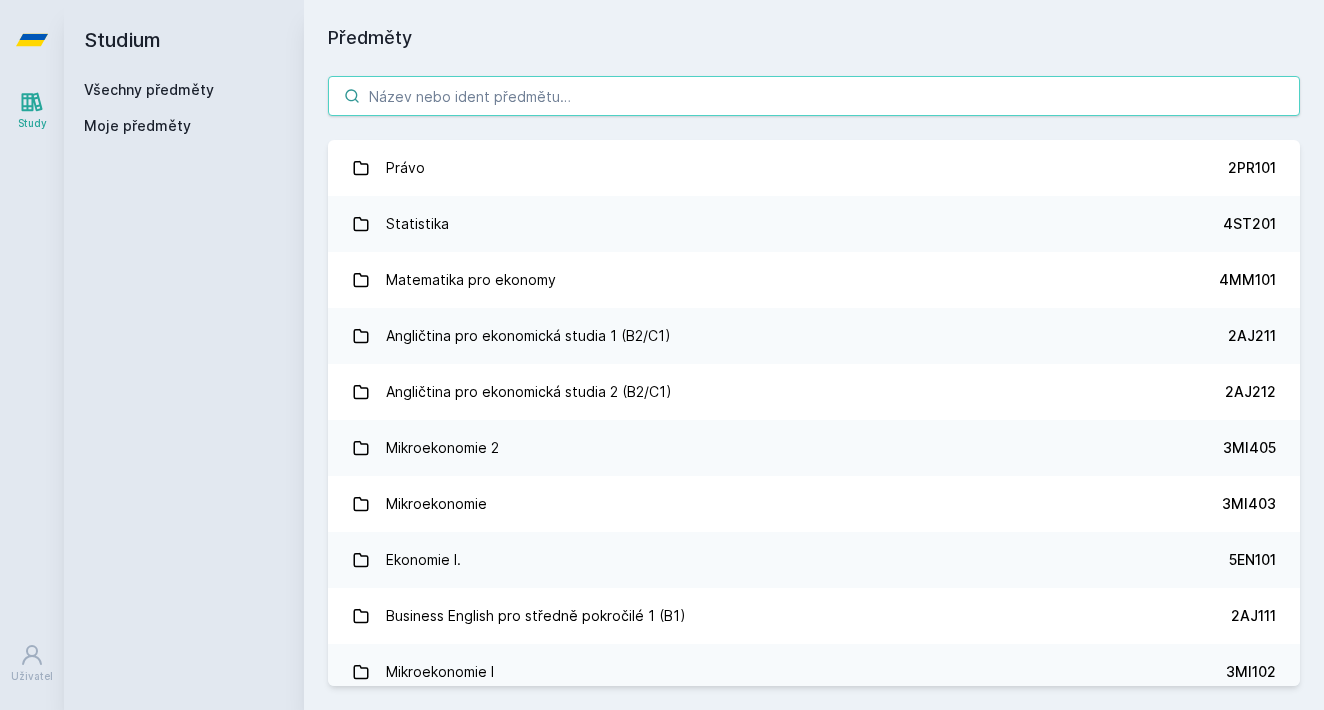 click at bounding box center (814, 96) 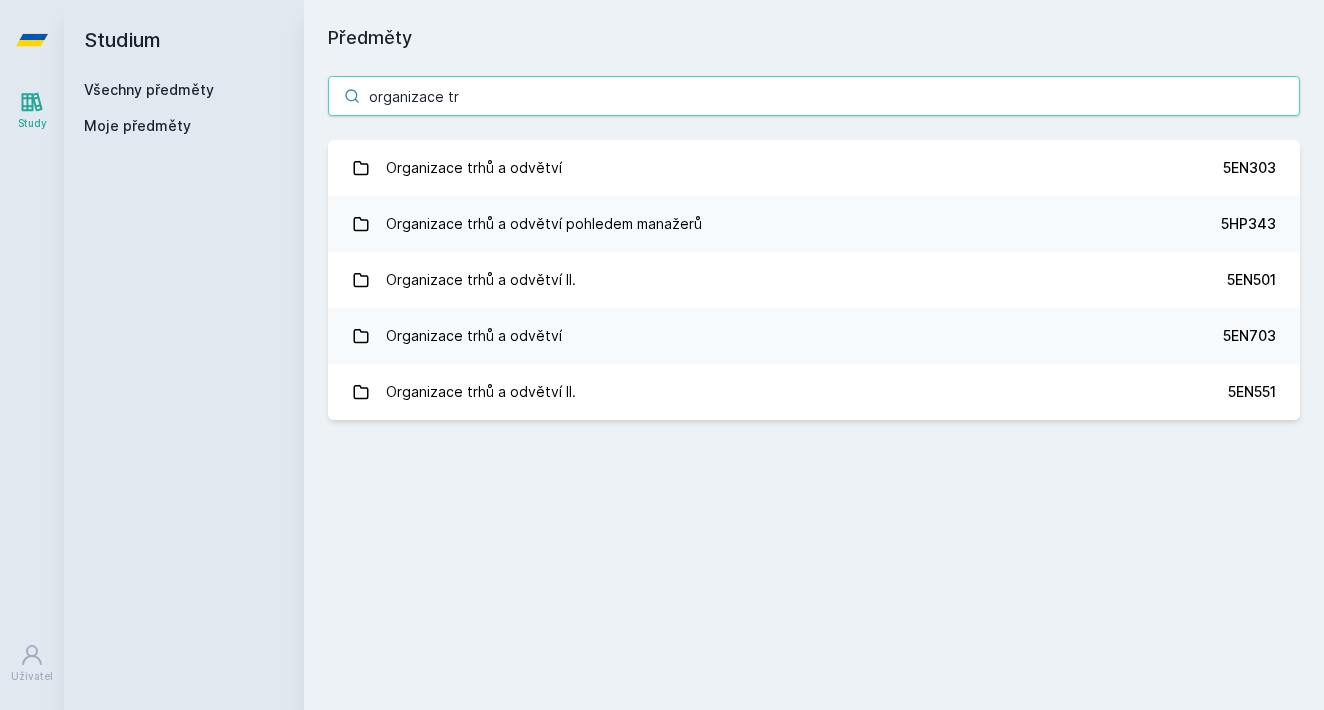 type on "organizace trh" 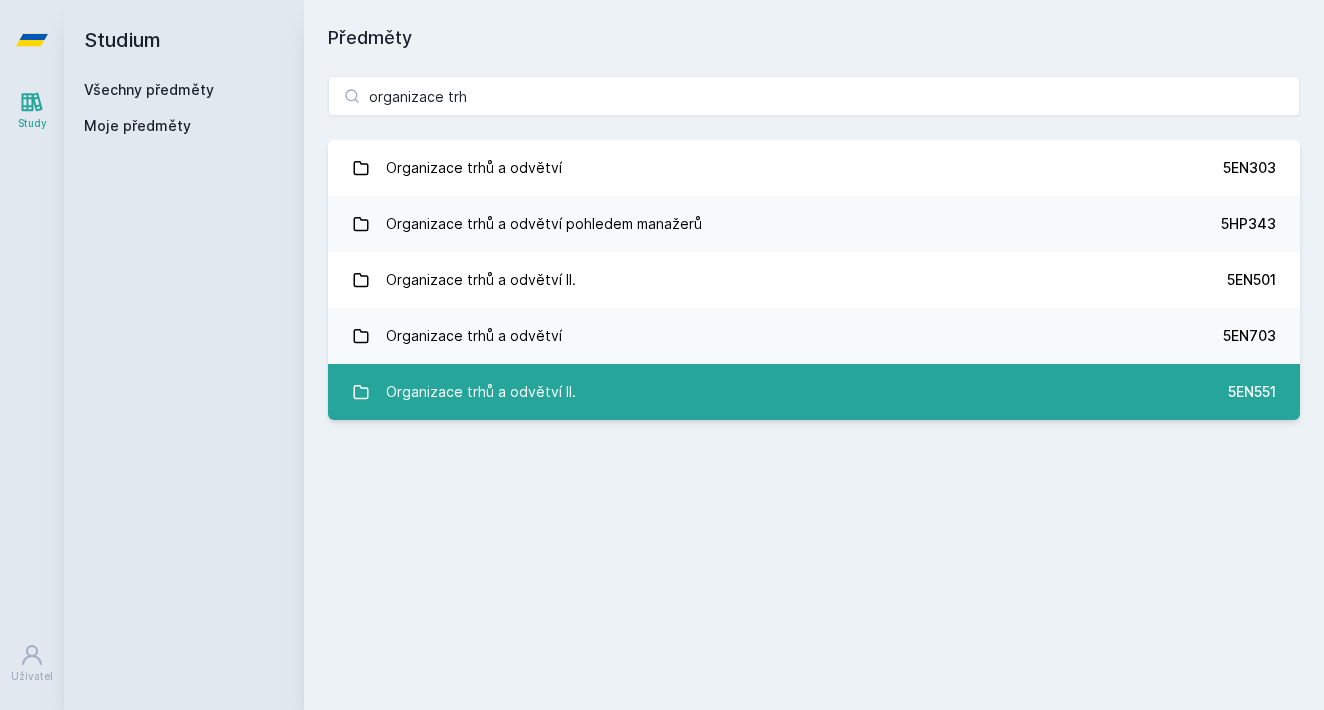 click on "Organizace trhů a odvětví II.   5EN551" at bounding box center [814, 392] 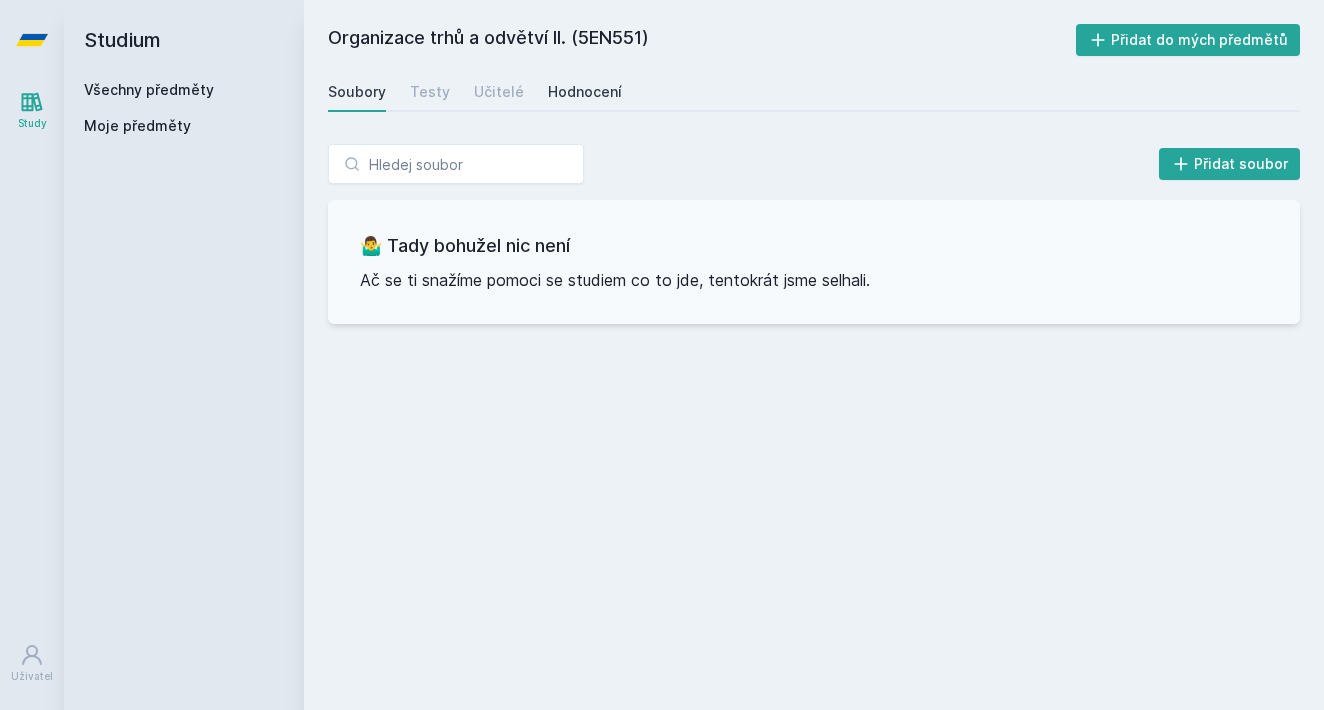 click on "Hodnocení" at bounding box center (585, 92) 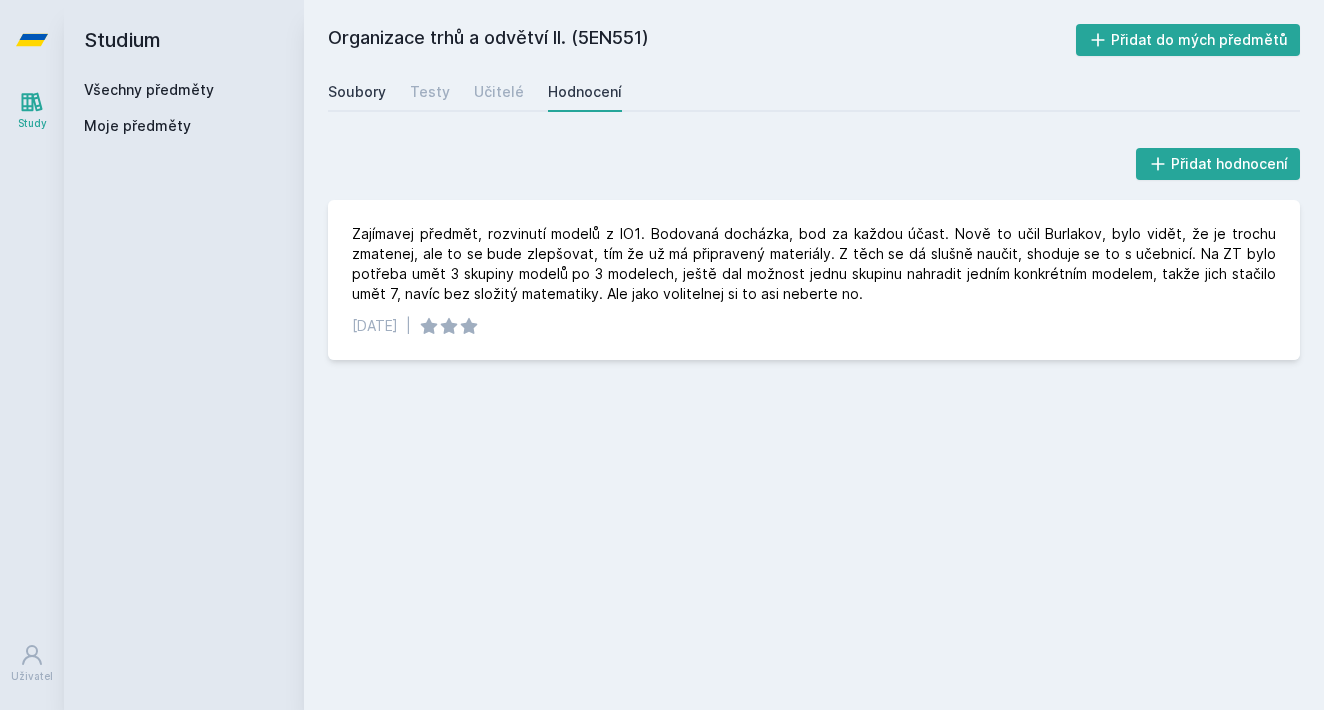 click on "Soubory" at bounding box center [357, 92] 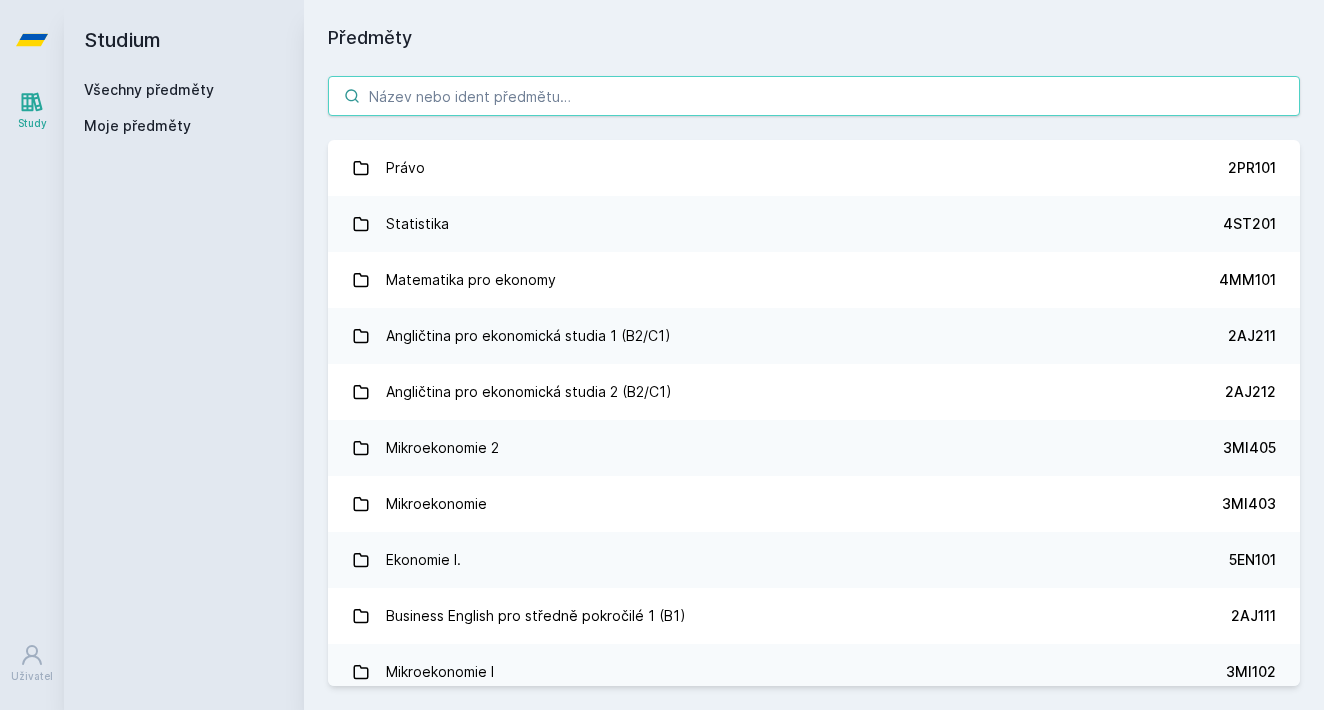 click at bounding box center (814, 96) 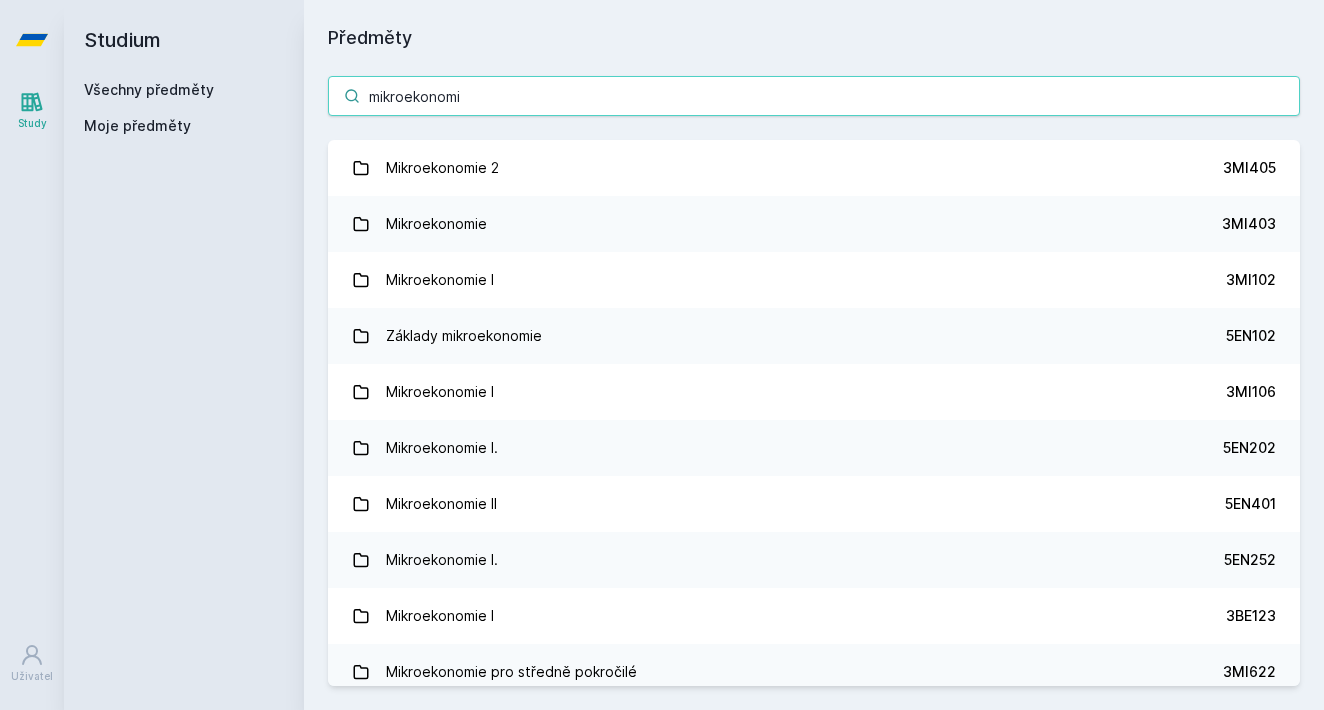 type on "mikroekonomie" 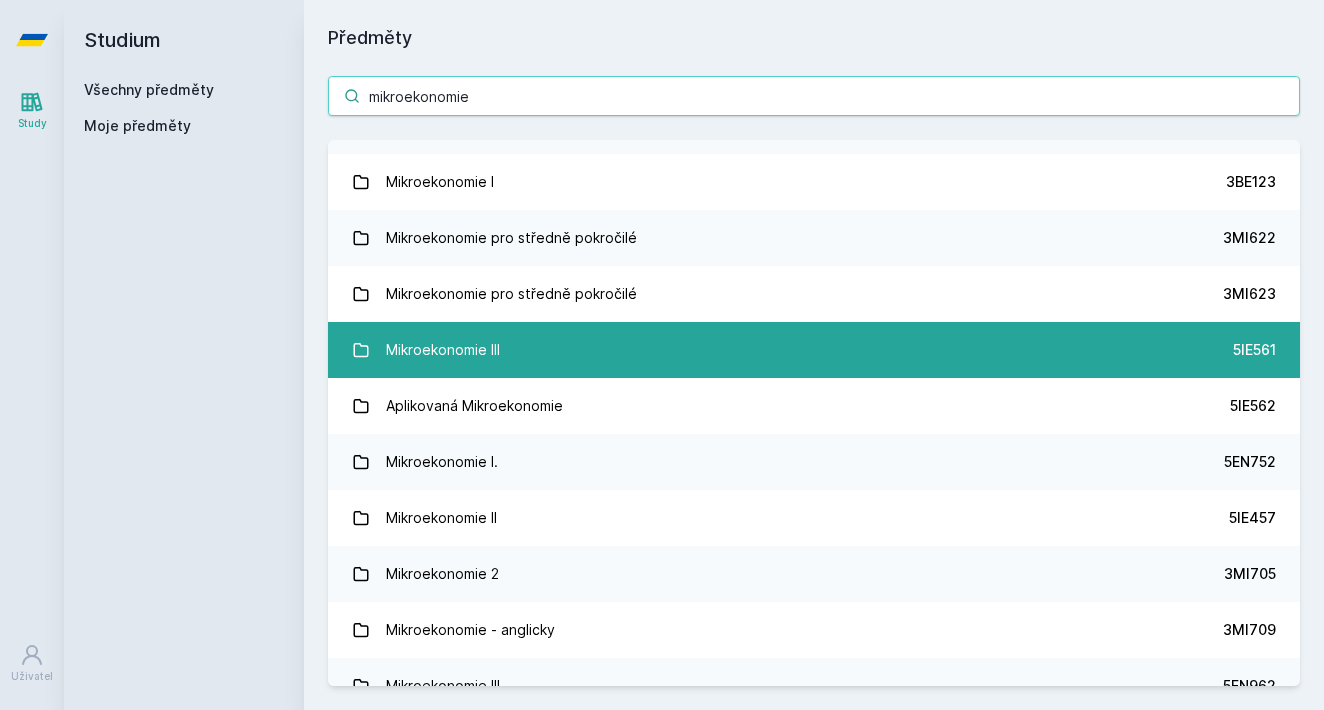 scroll, scrollTop: 432, scrollLeft: 0, axis: vertical 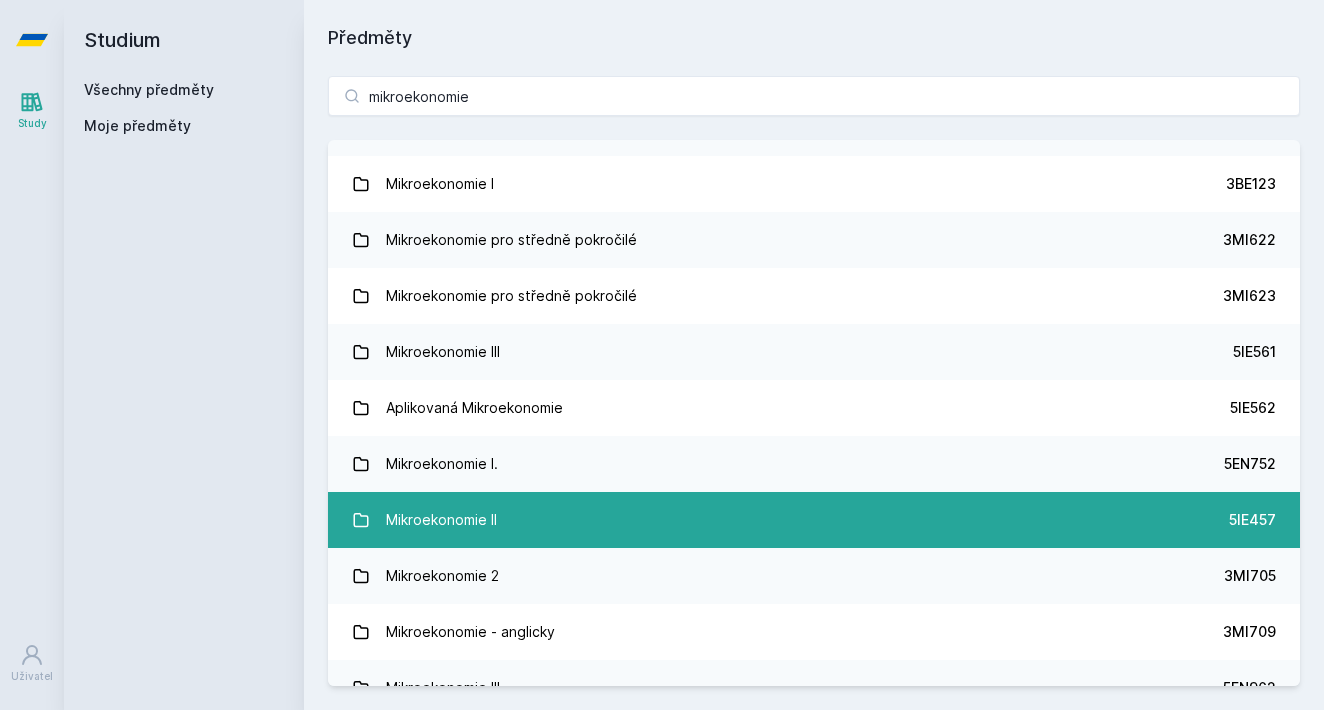 click on "Mikroekonomie II   5IE457" at bounding box center [814, 520] 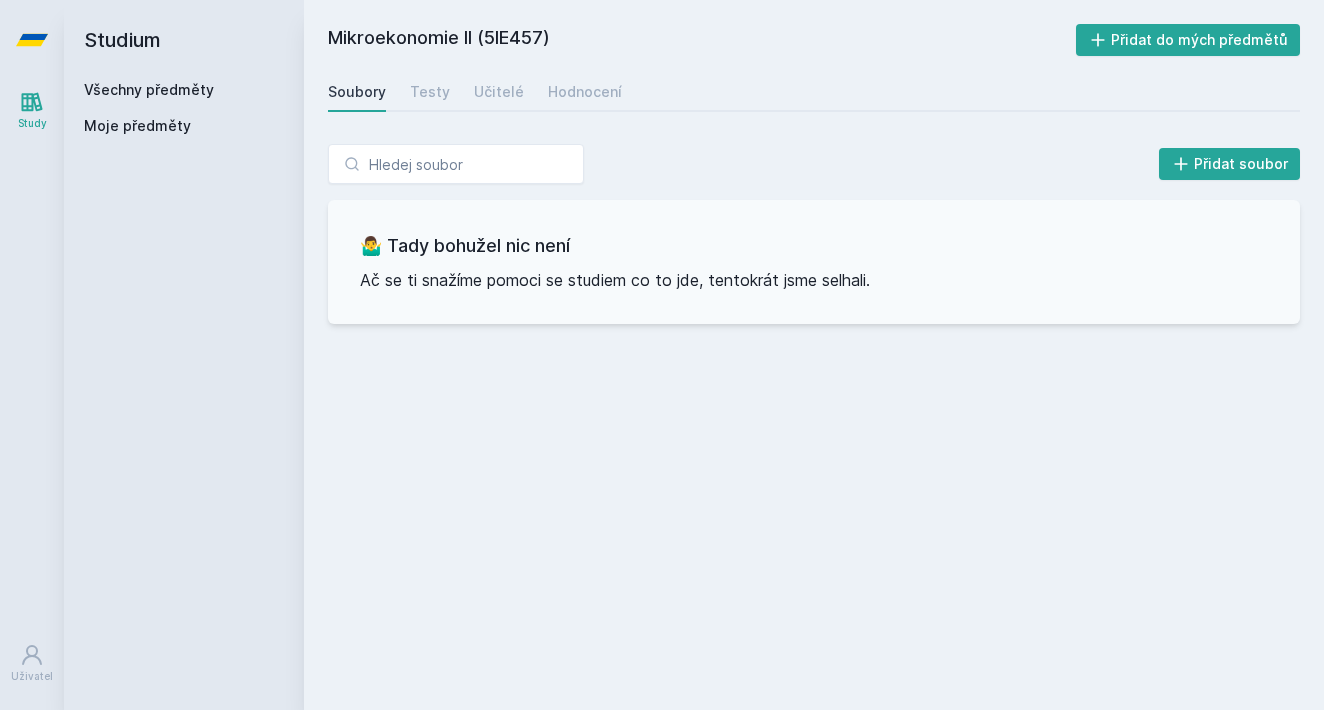 click on "Mikroekonomie II (5IE457)
Přidat do mých předmětů
Soubory
Testy
Učitelé
Hodnocení
Přidat soubor      🤷‍♂️ Tady bohužel nic není
Ač se ti snažíme pomoci se studiem co to jde, tentokrát jsme selhali." at bounding box center (814, 355) 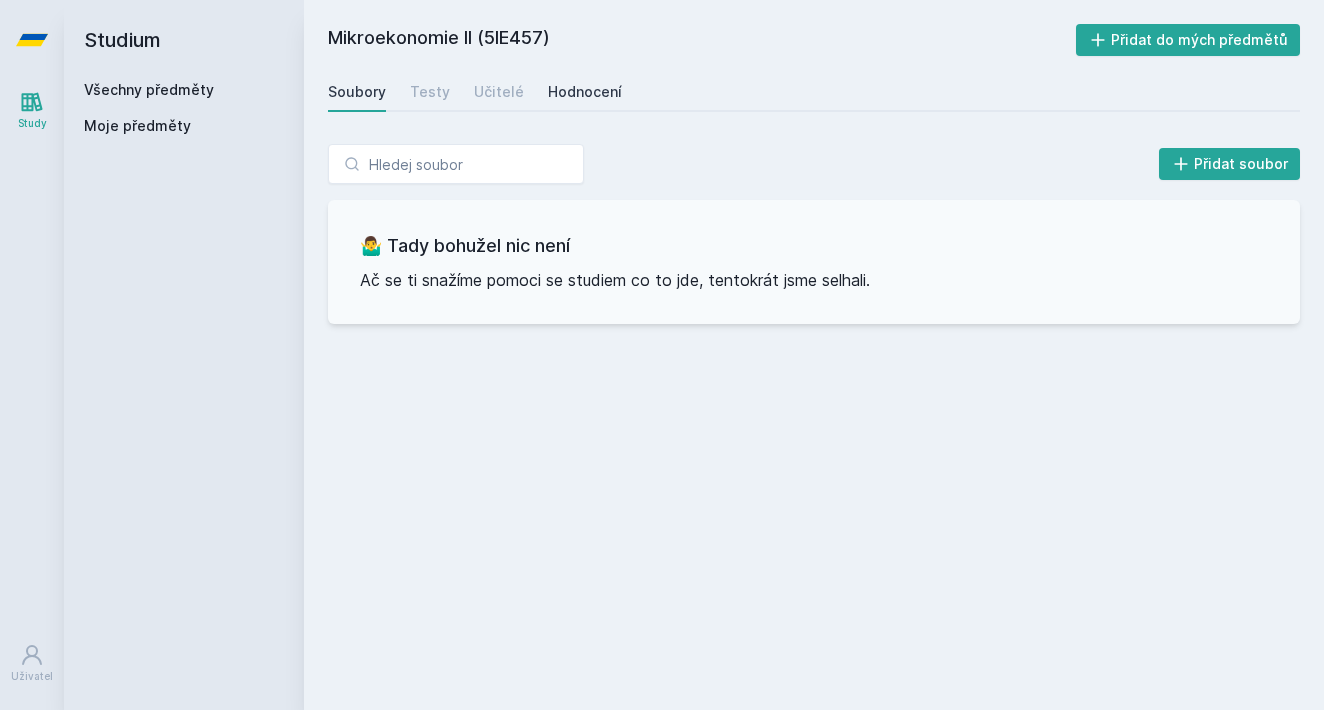 click on "Hodnocení" at bounding box center [585, 92] 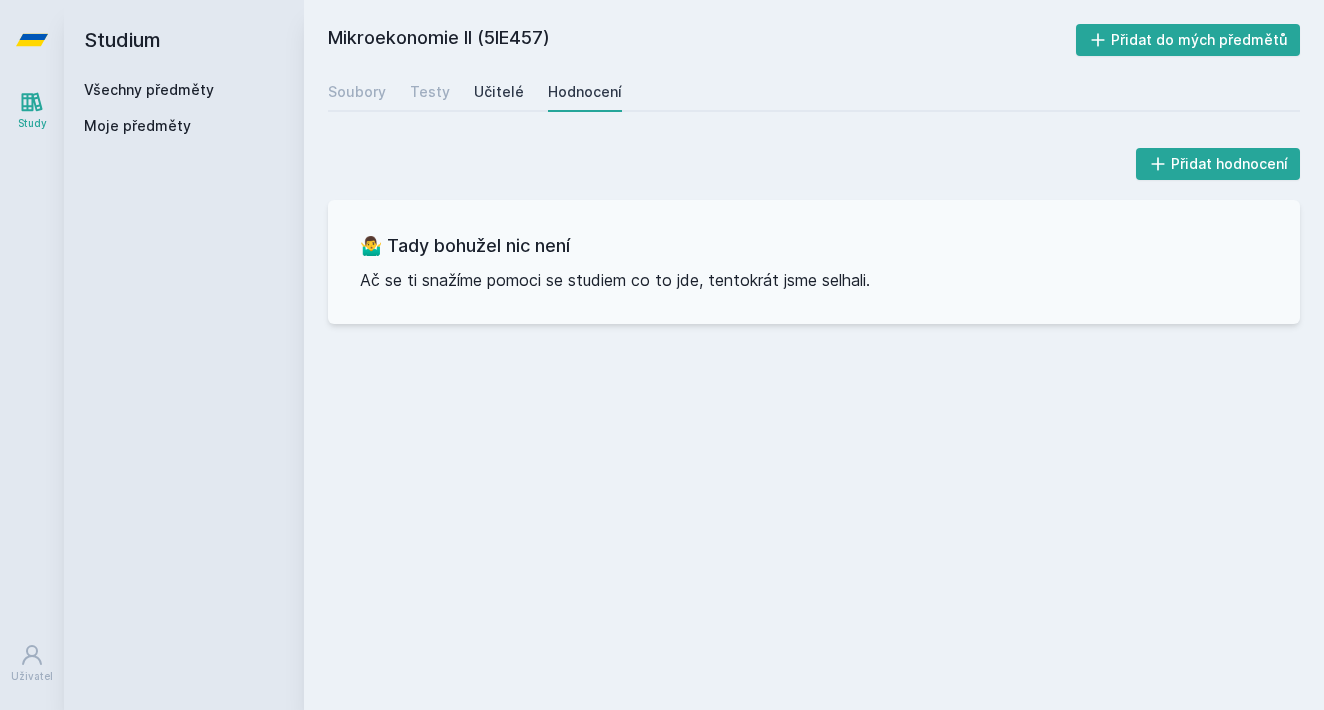 click on "Učitelé" at bounding box center (499, 92) 